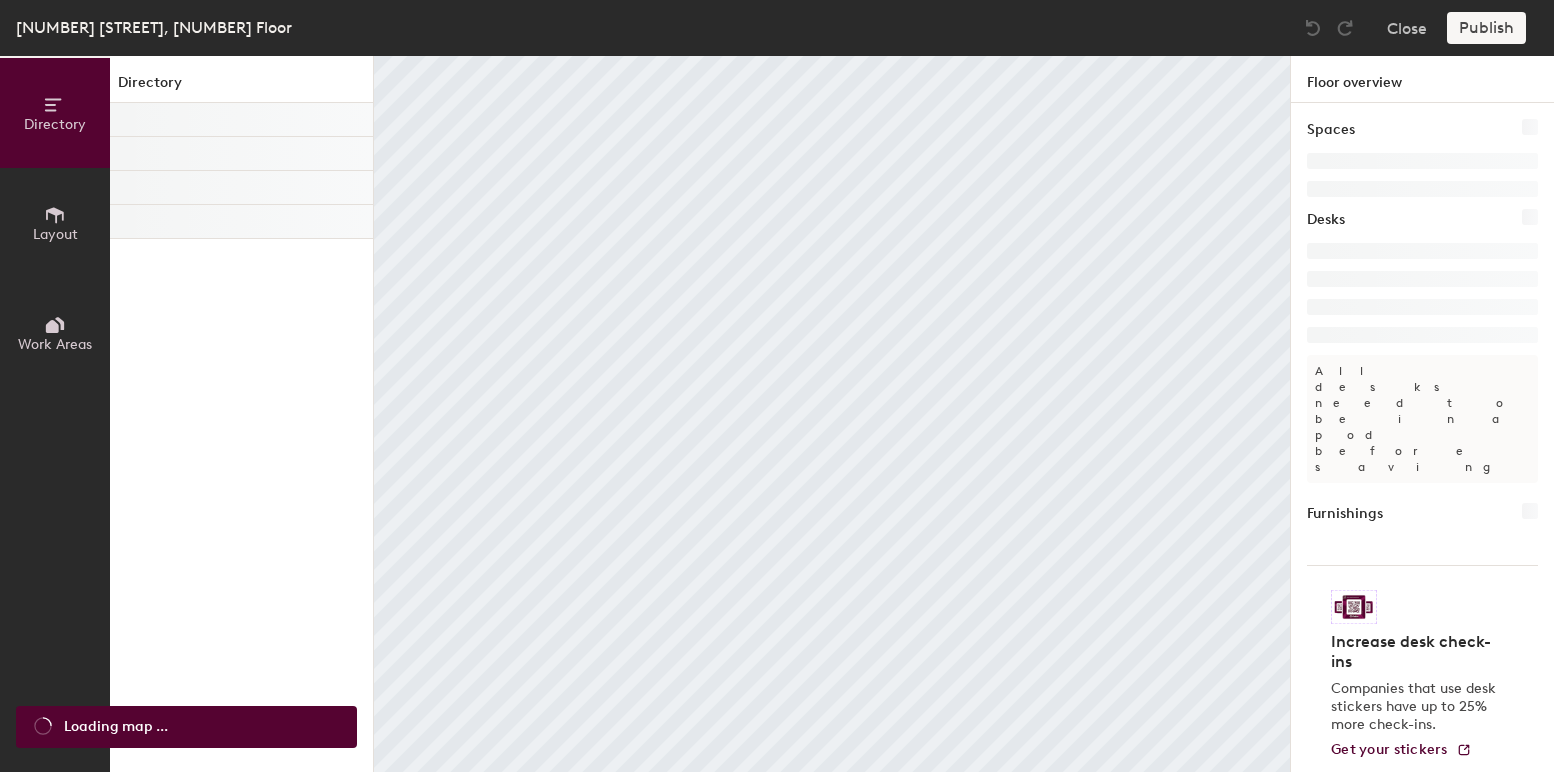 scroll, scrollTop: 0, scrollLeft: 0, axis: both 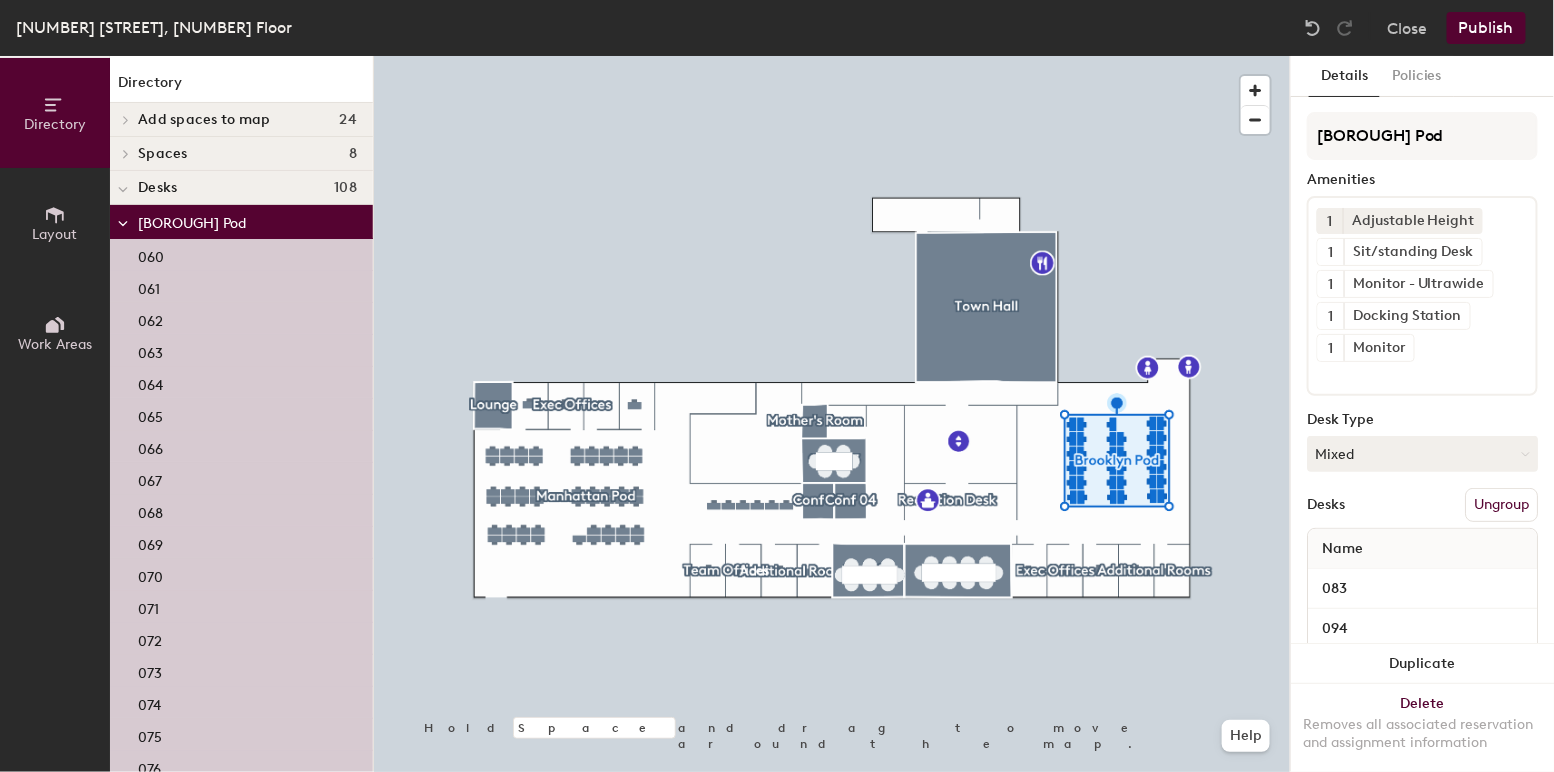 click 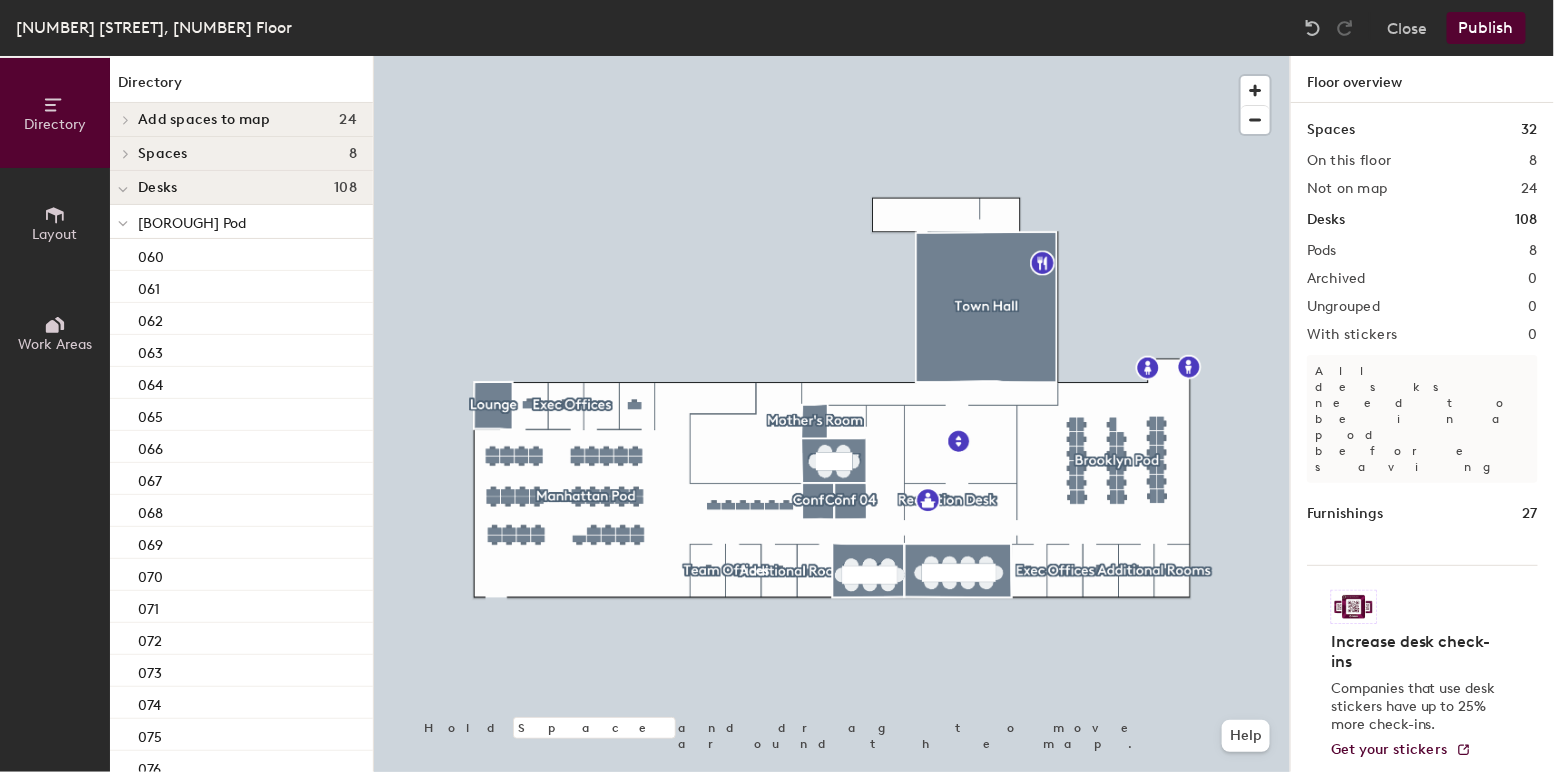 click 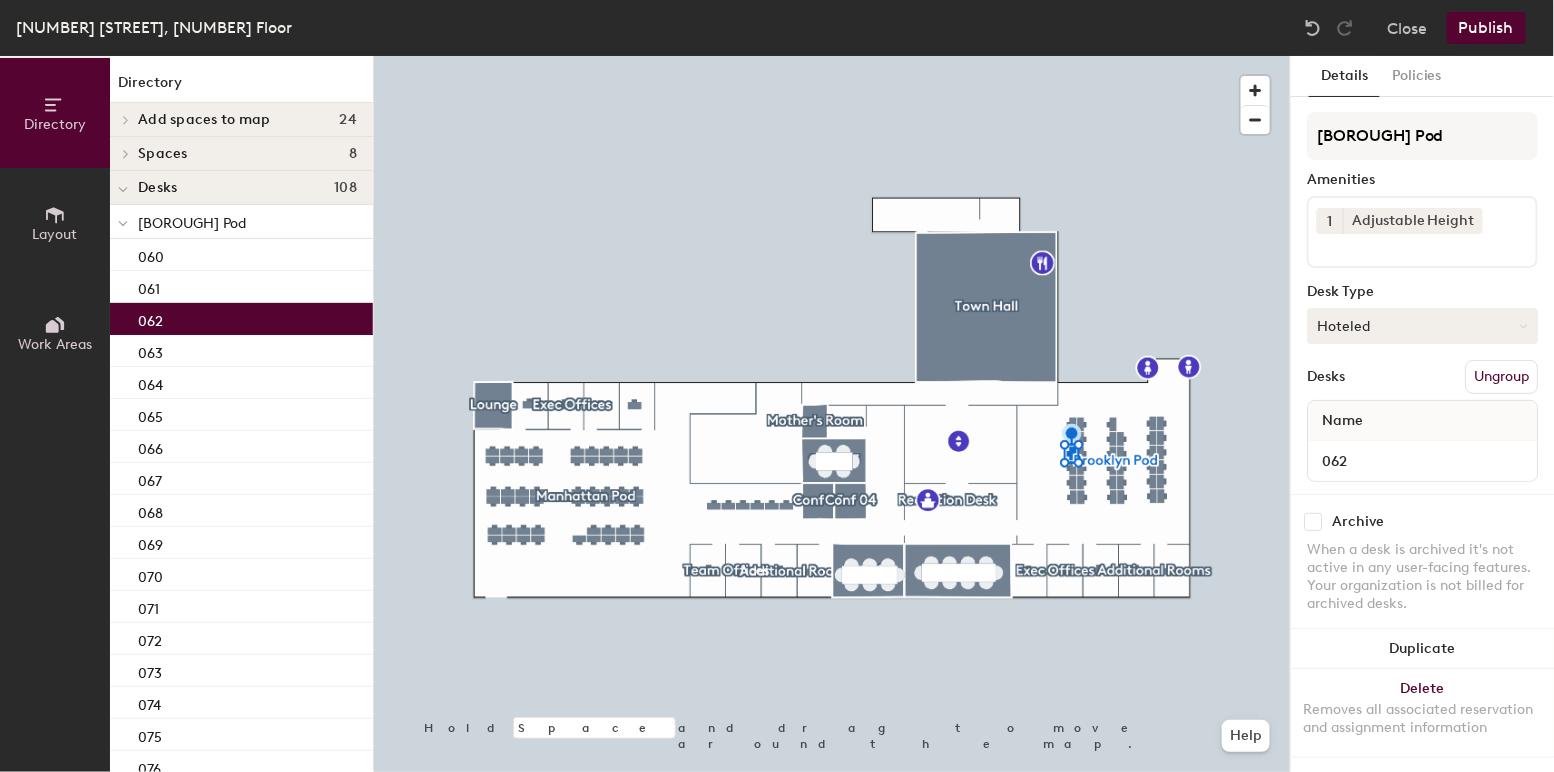 click on "Hoteled" 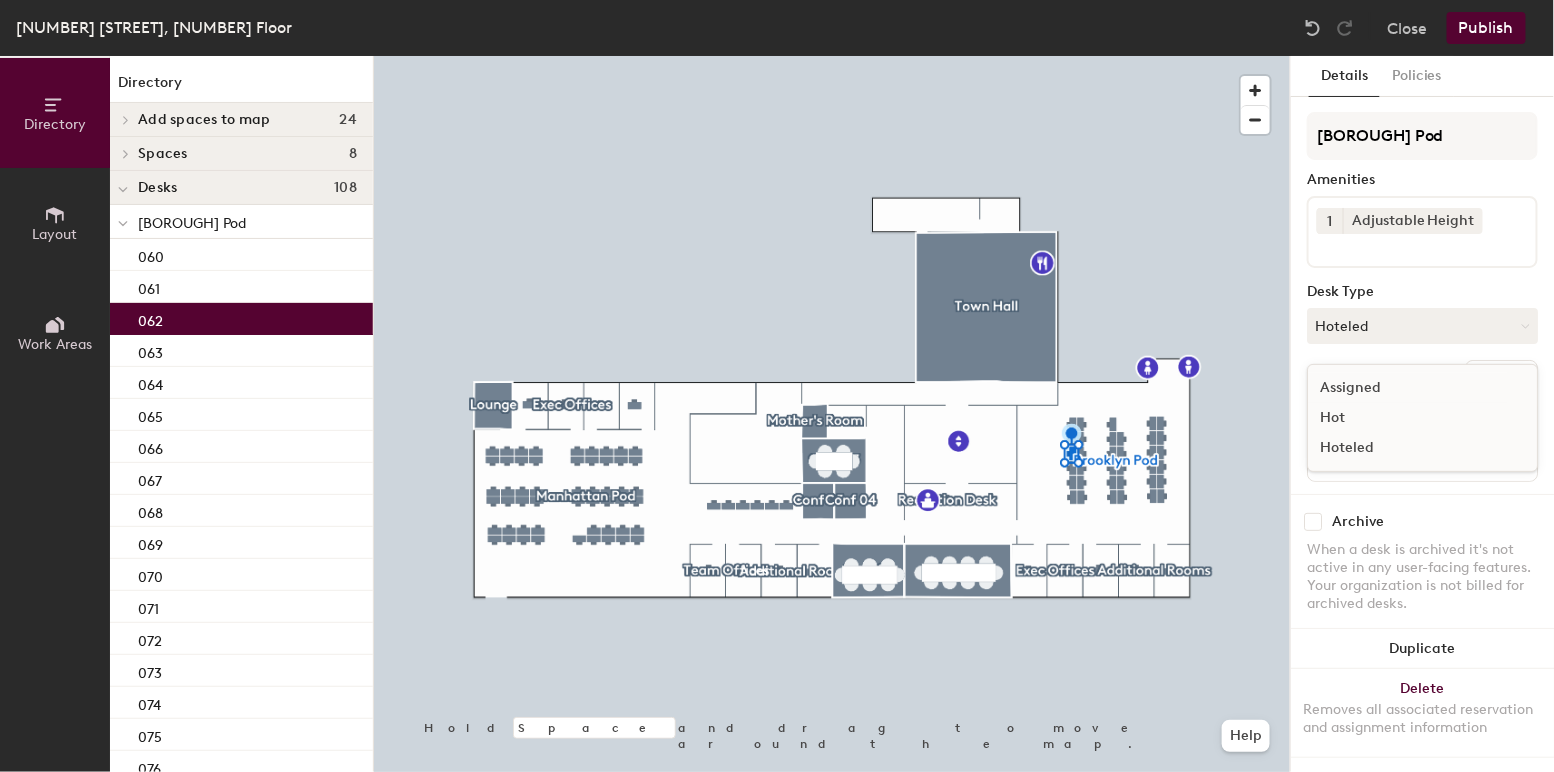 click on "Assigned" 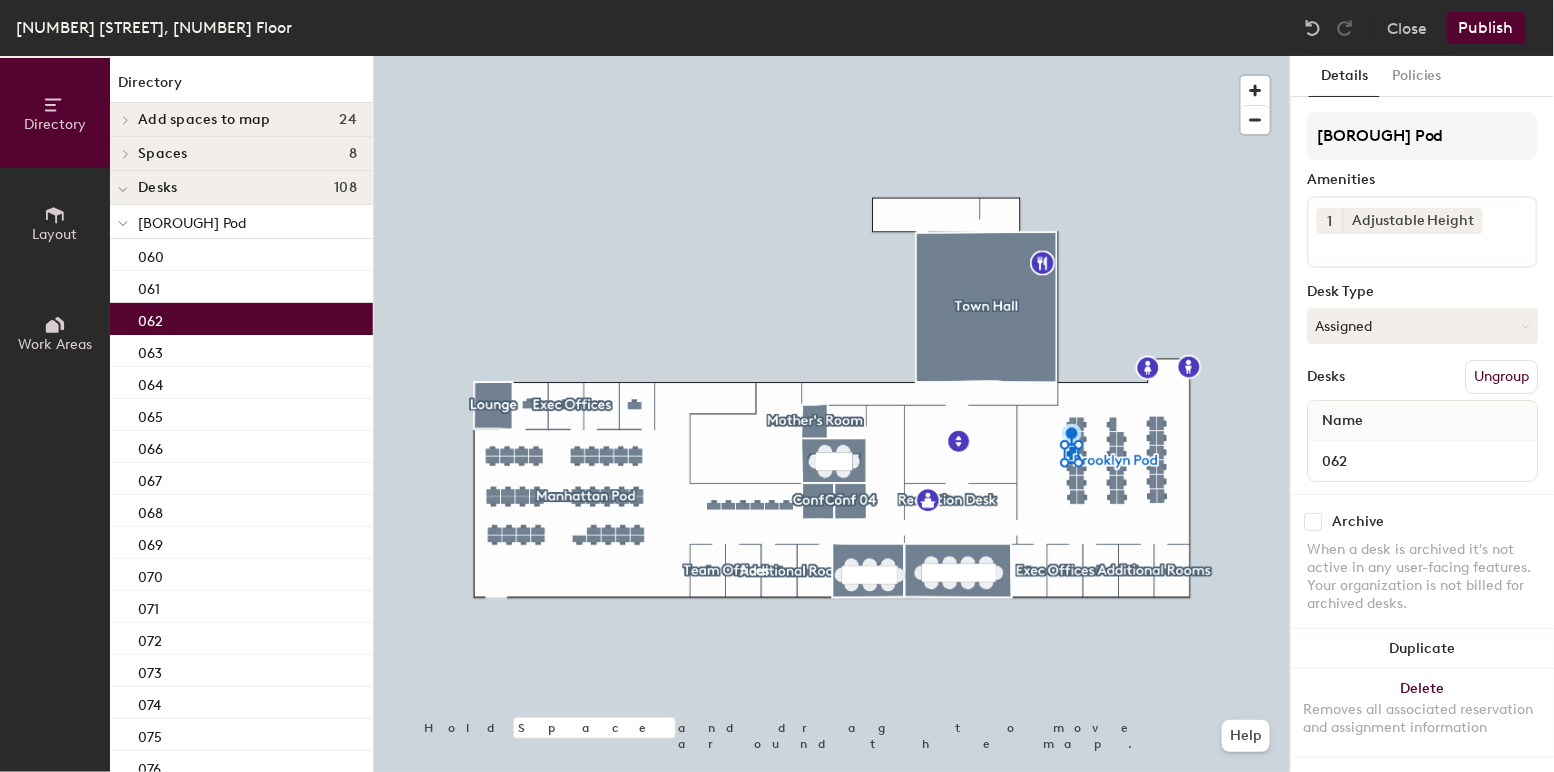 click on "Publish" 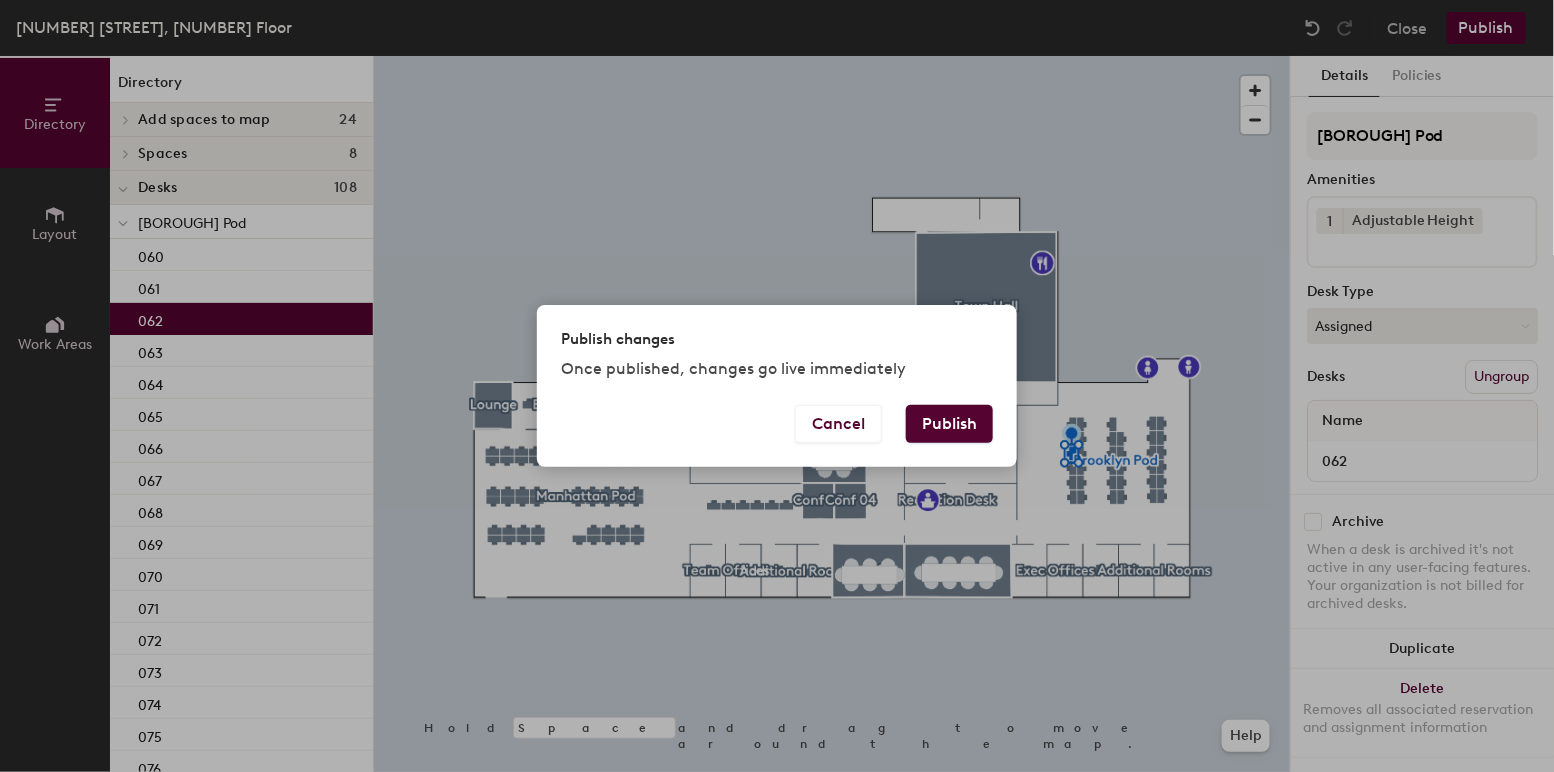 click on "Publish" at bounding box center (949, 424) 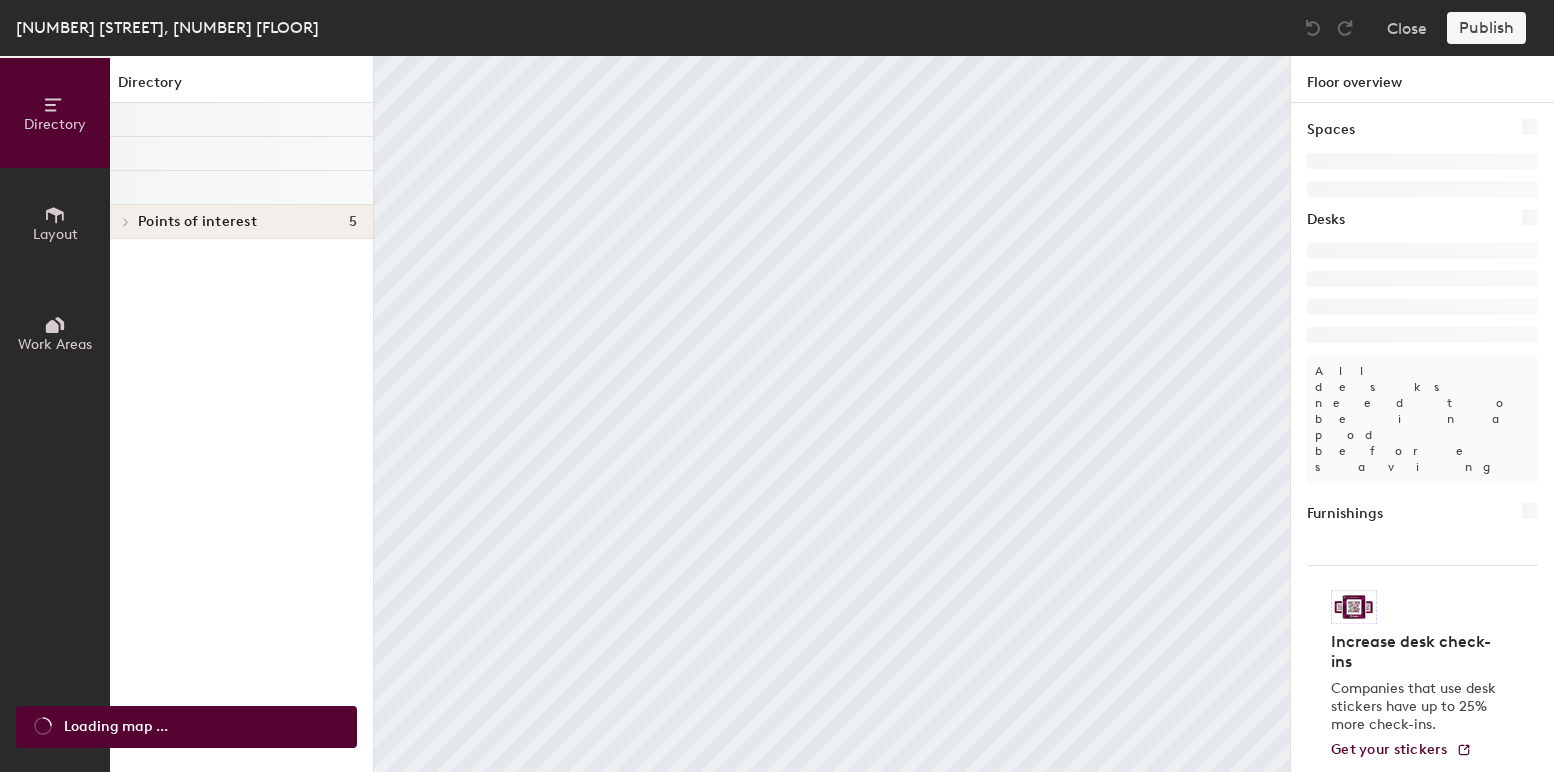 scroll, scrollTop: 0, scrollLeft: 0, axis: both 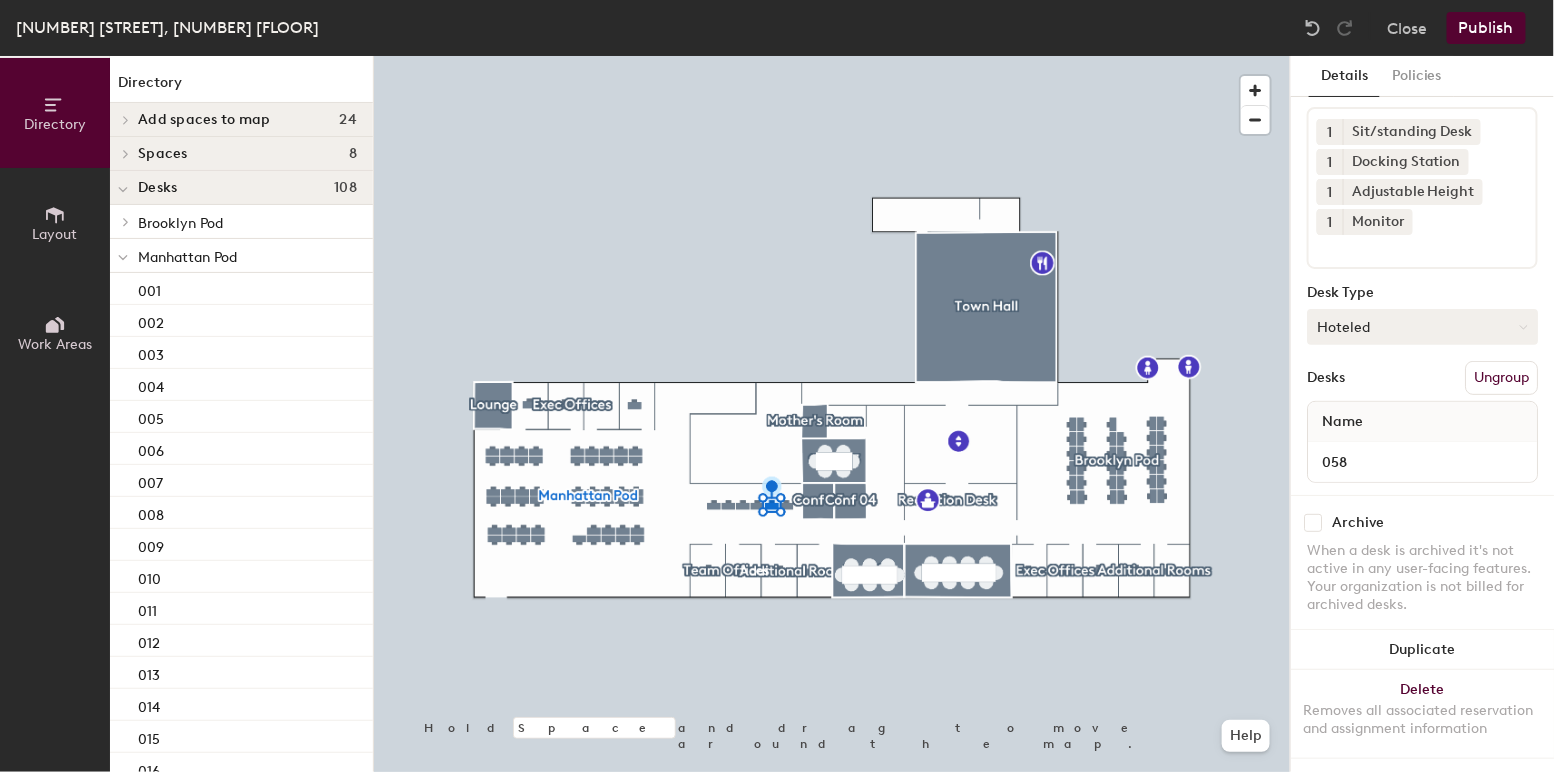 click on "Hoteled" 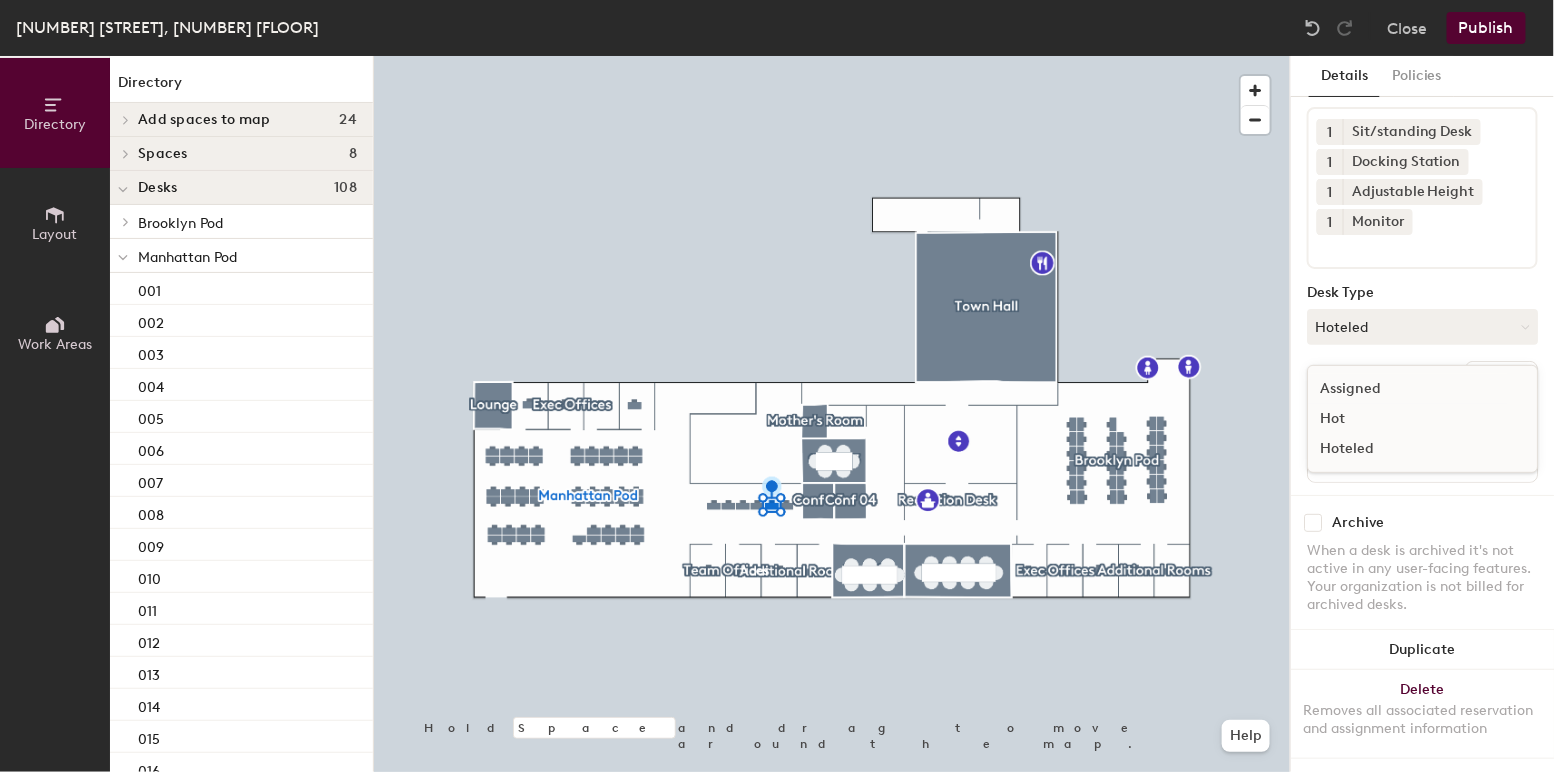 click on "Assigned" 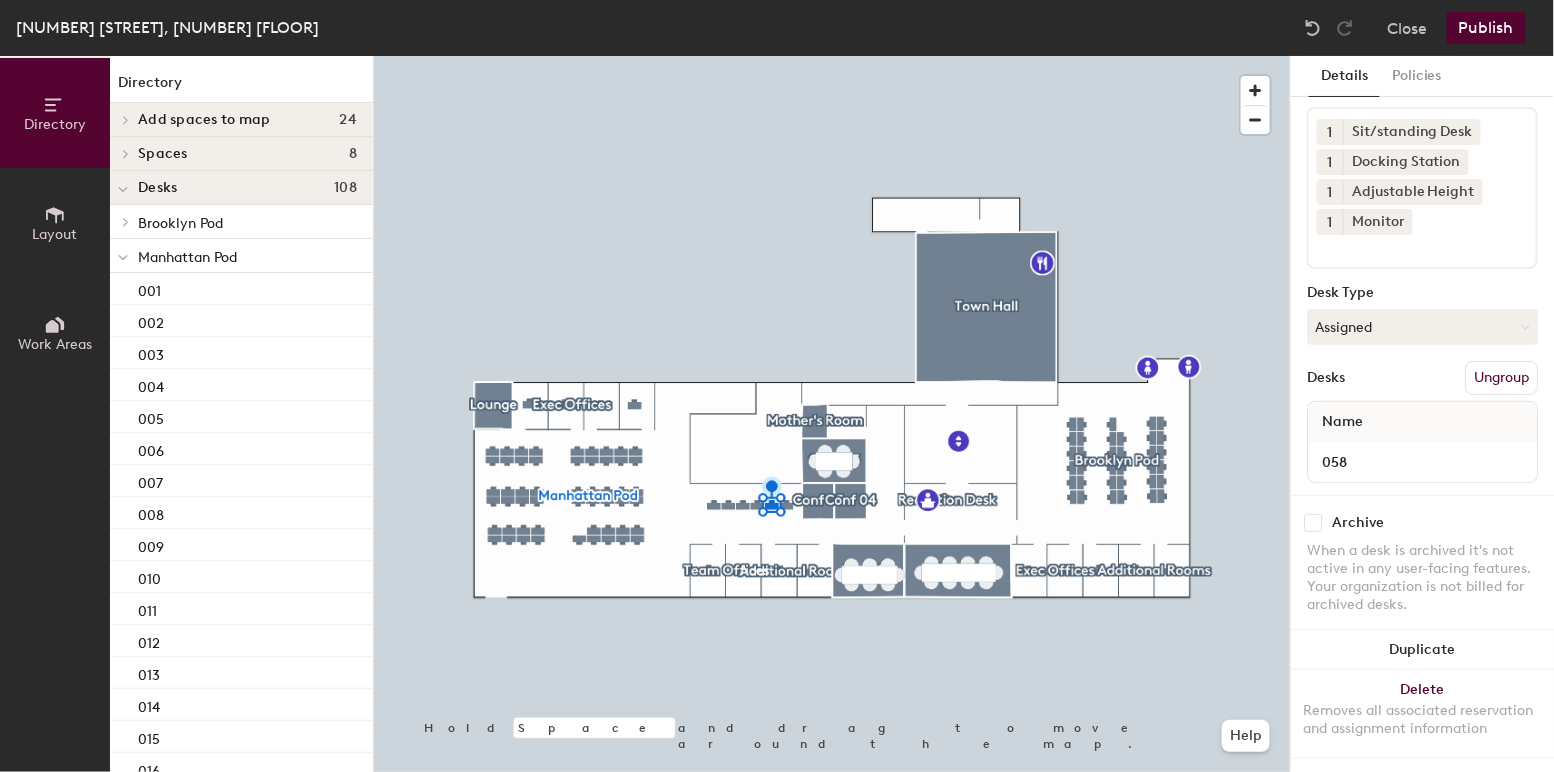 click on "Publish" 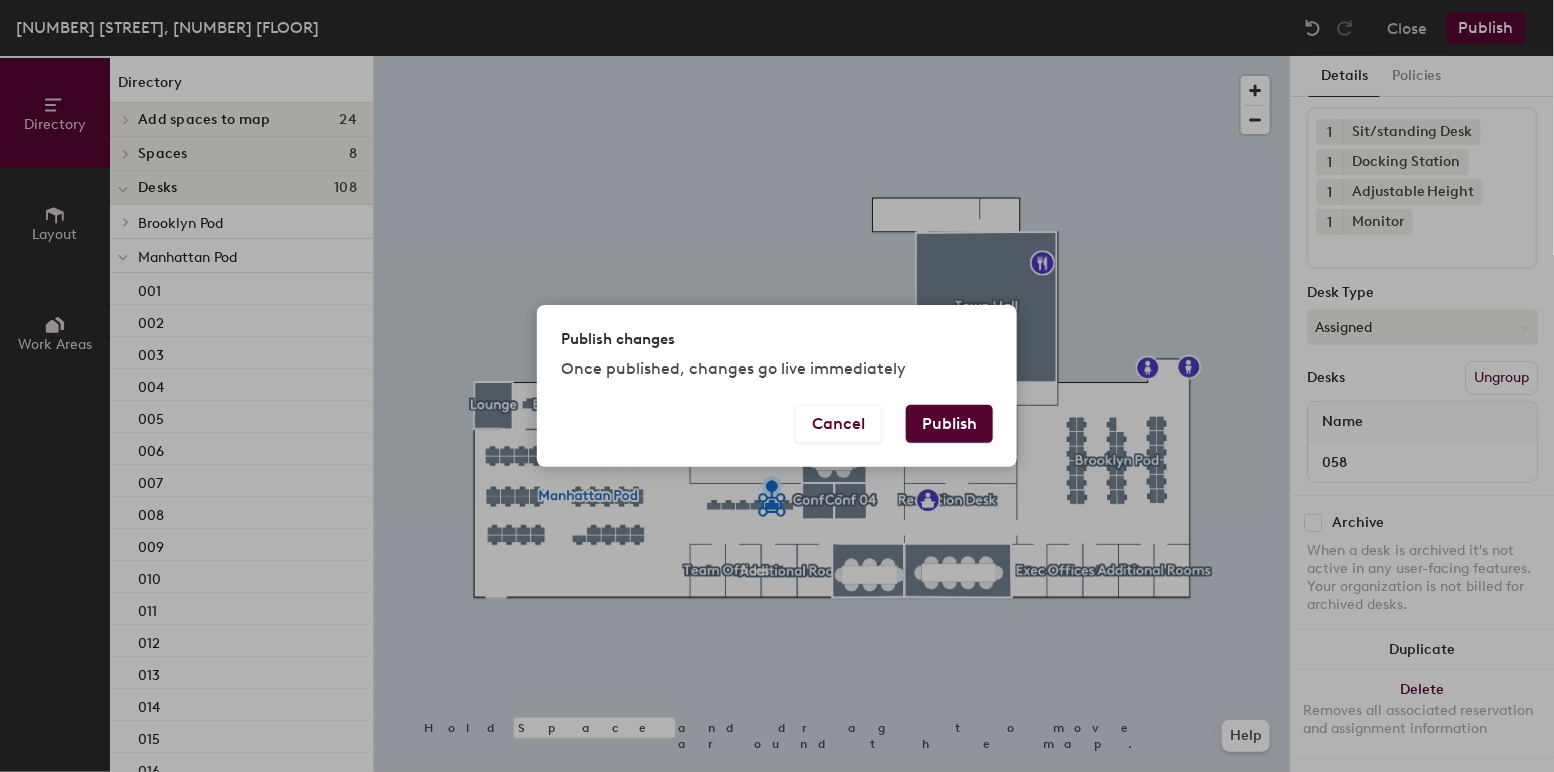 click on "Publish" at bounding box center (949, 424) 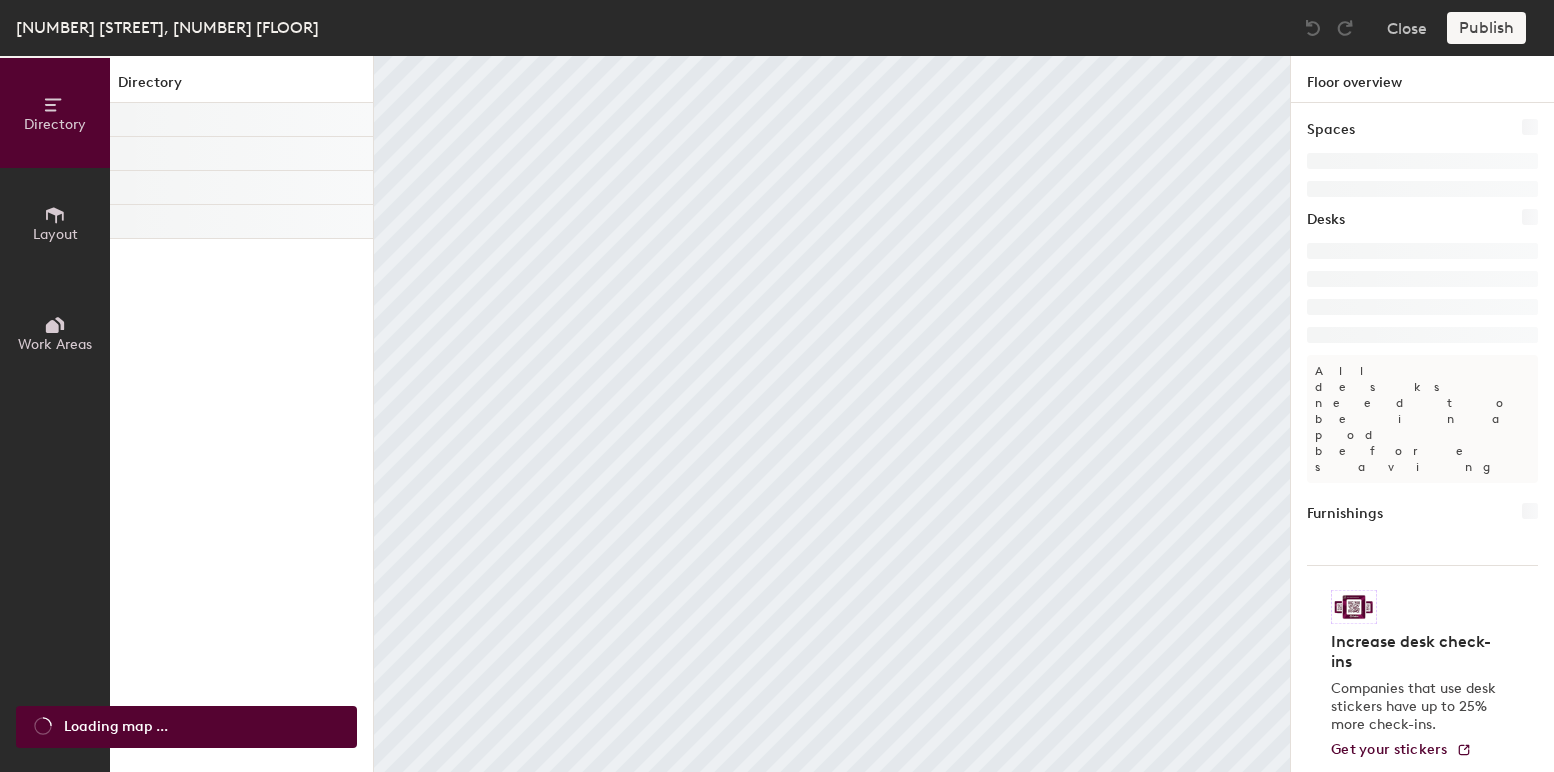 scroll, scrollTop: 0, scrollLeft: 0, axis: both 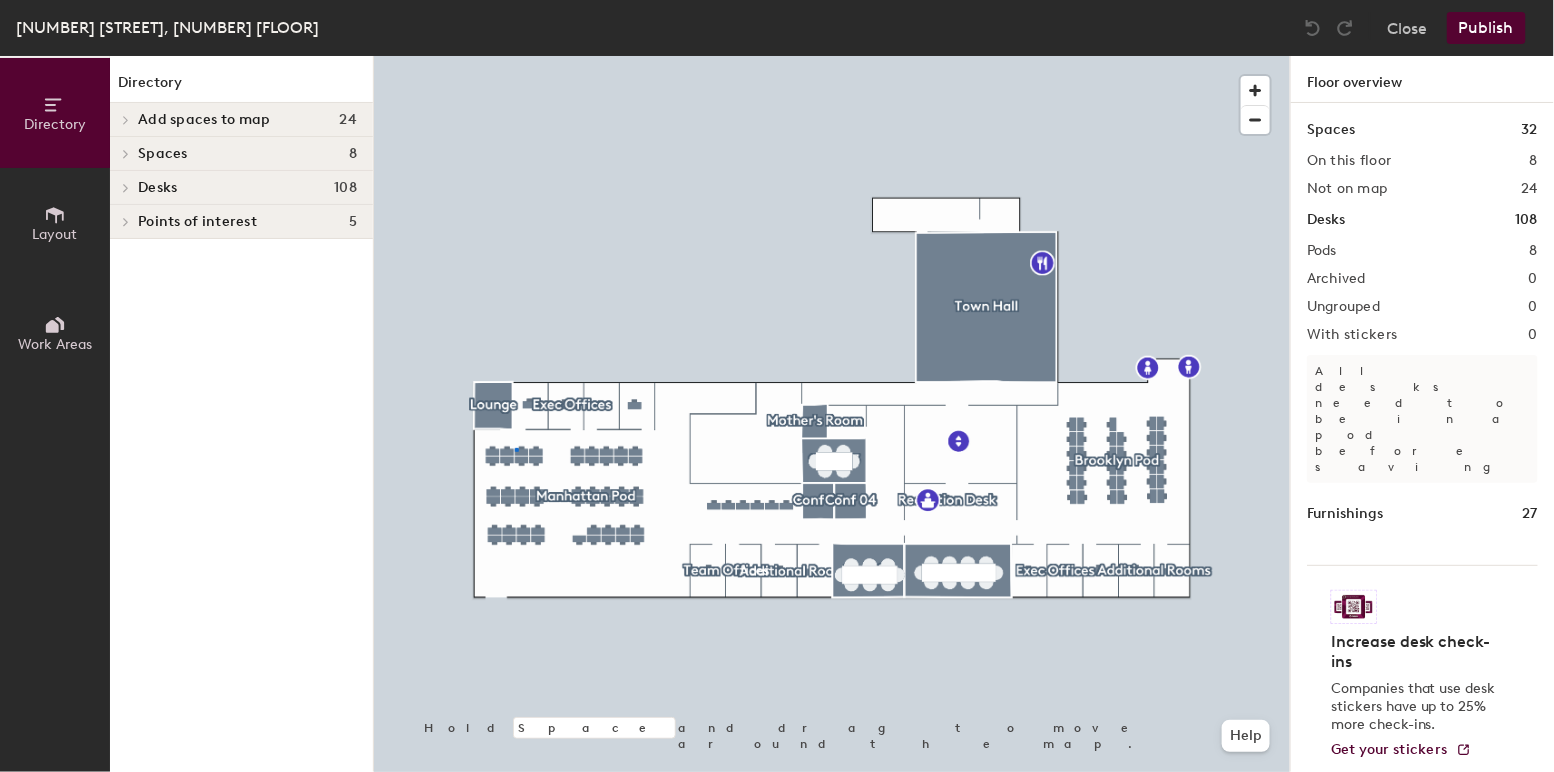 click 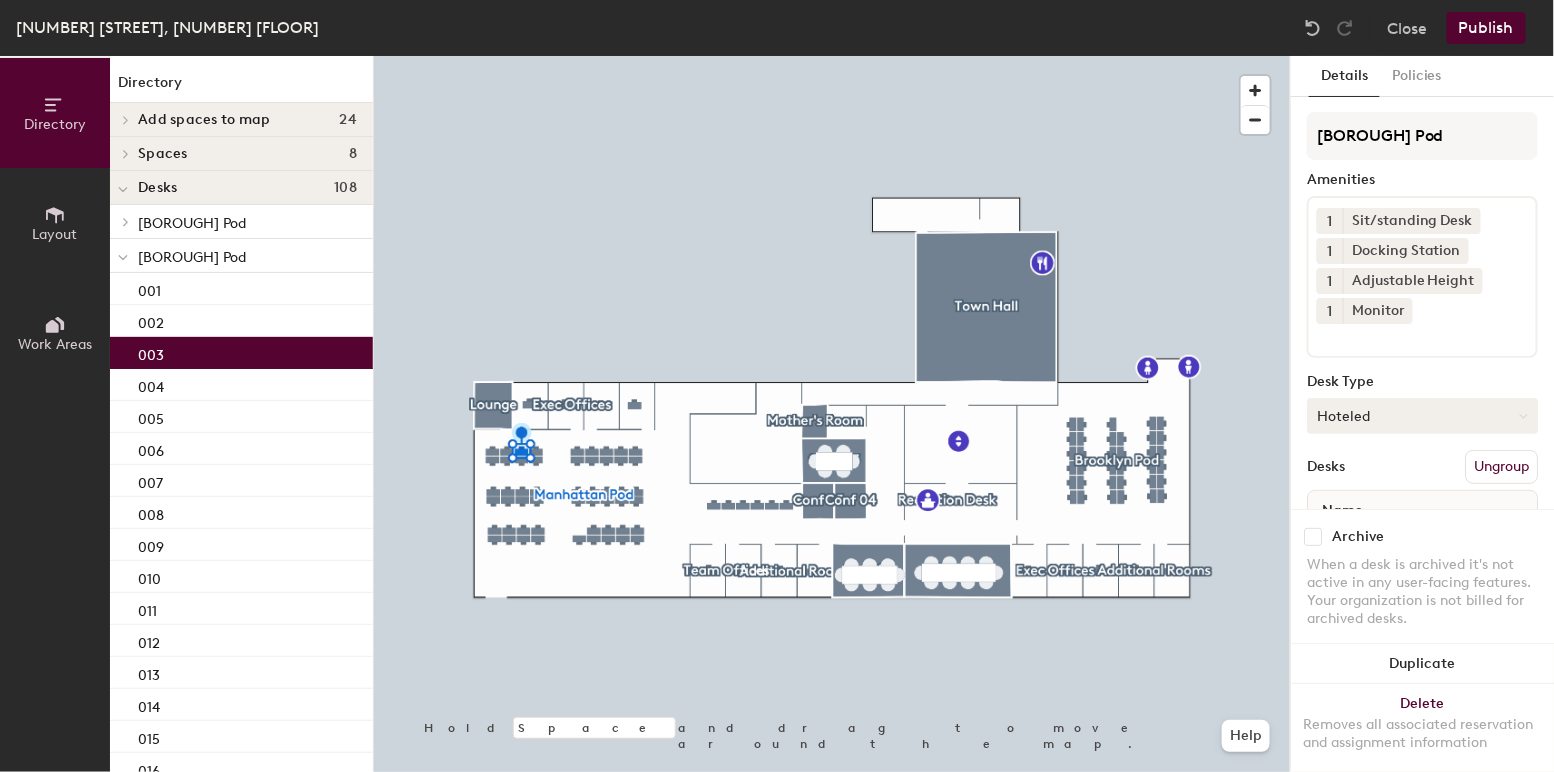 click on "Hoteled" 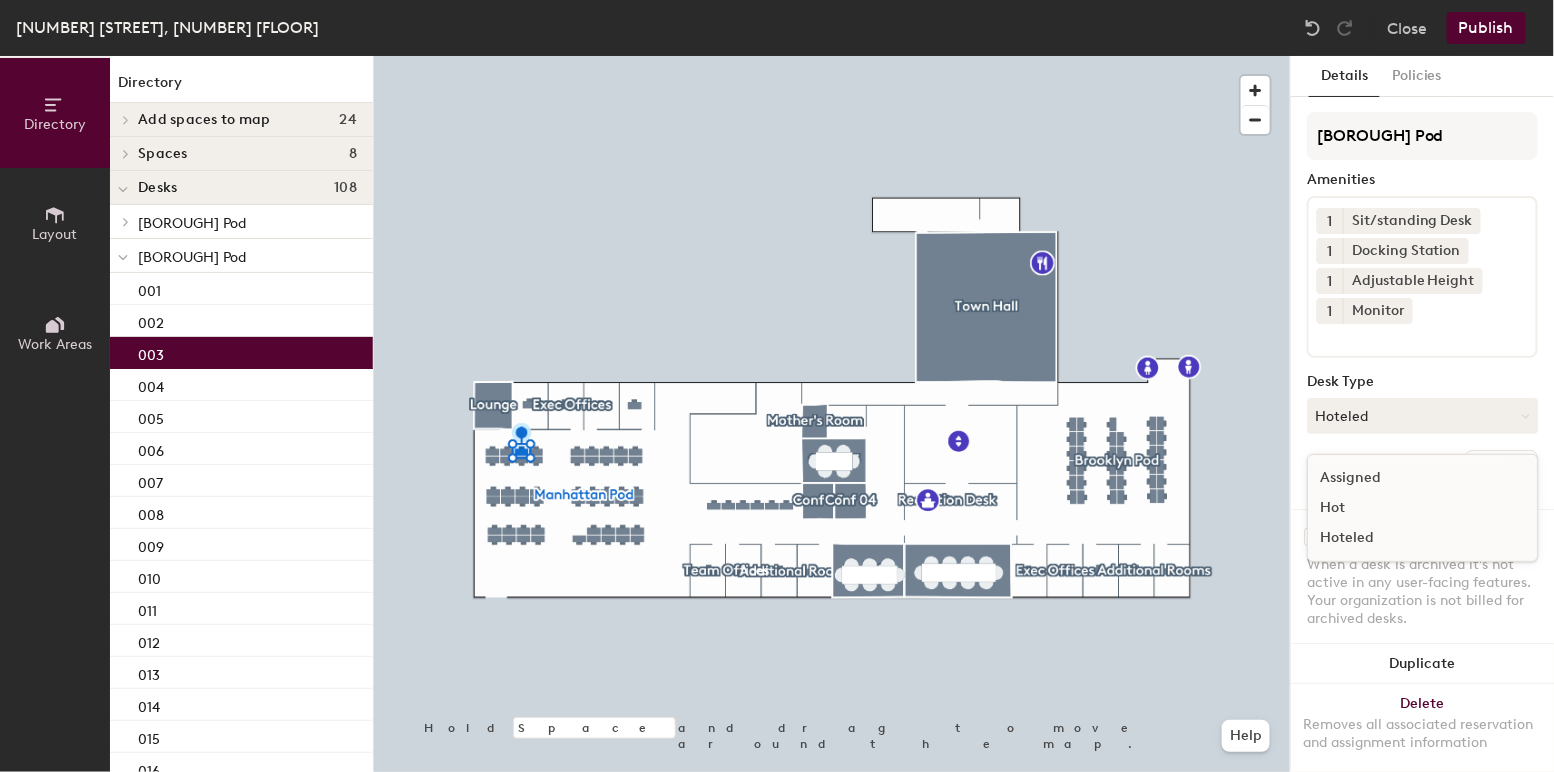 click on "Assigned" 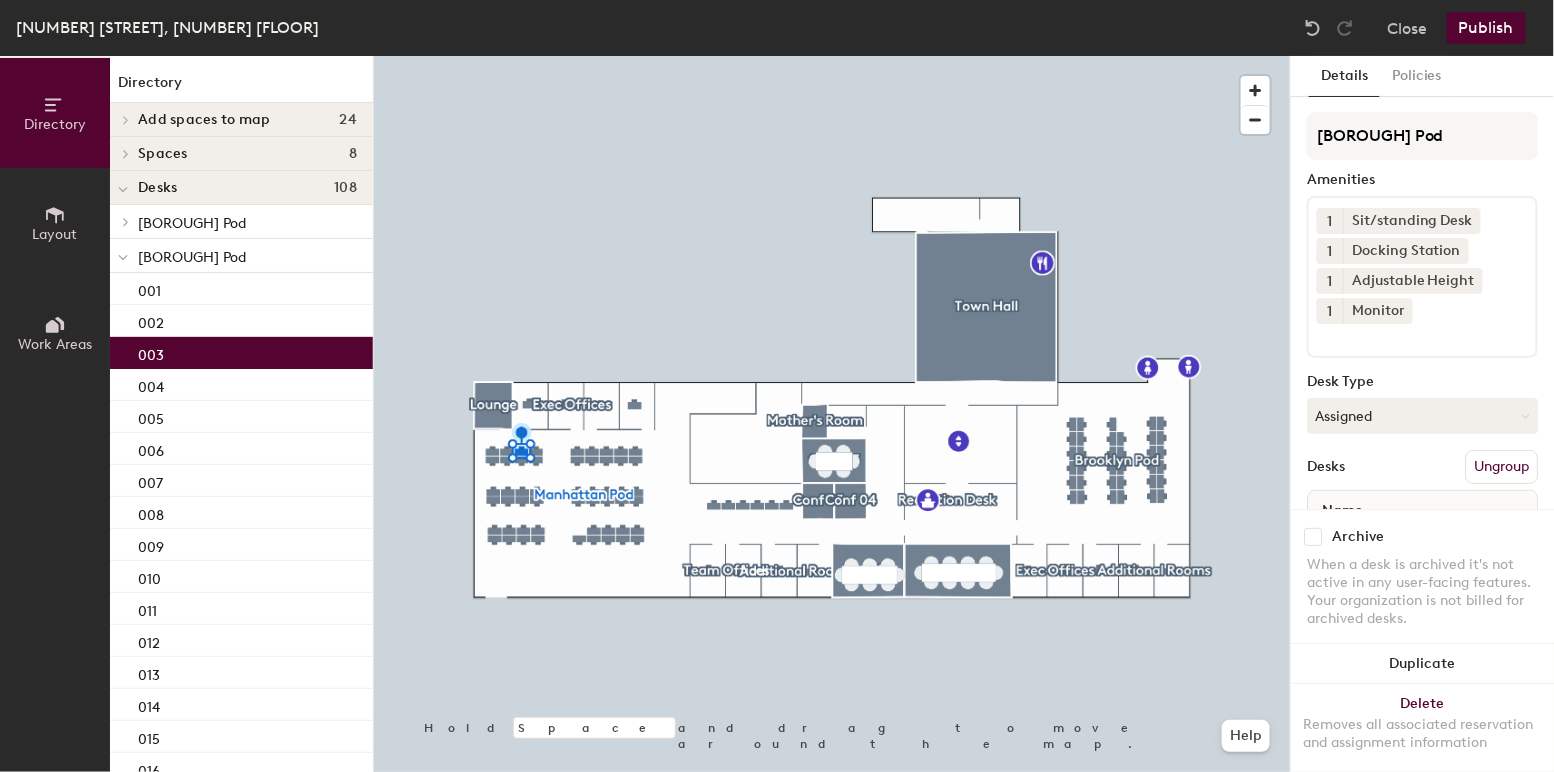 click on "Publish" 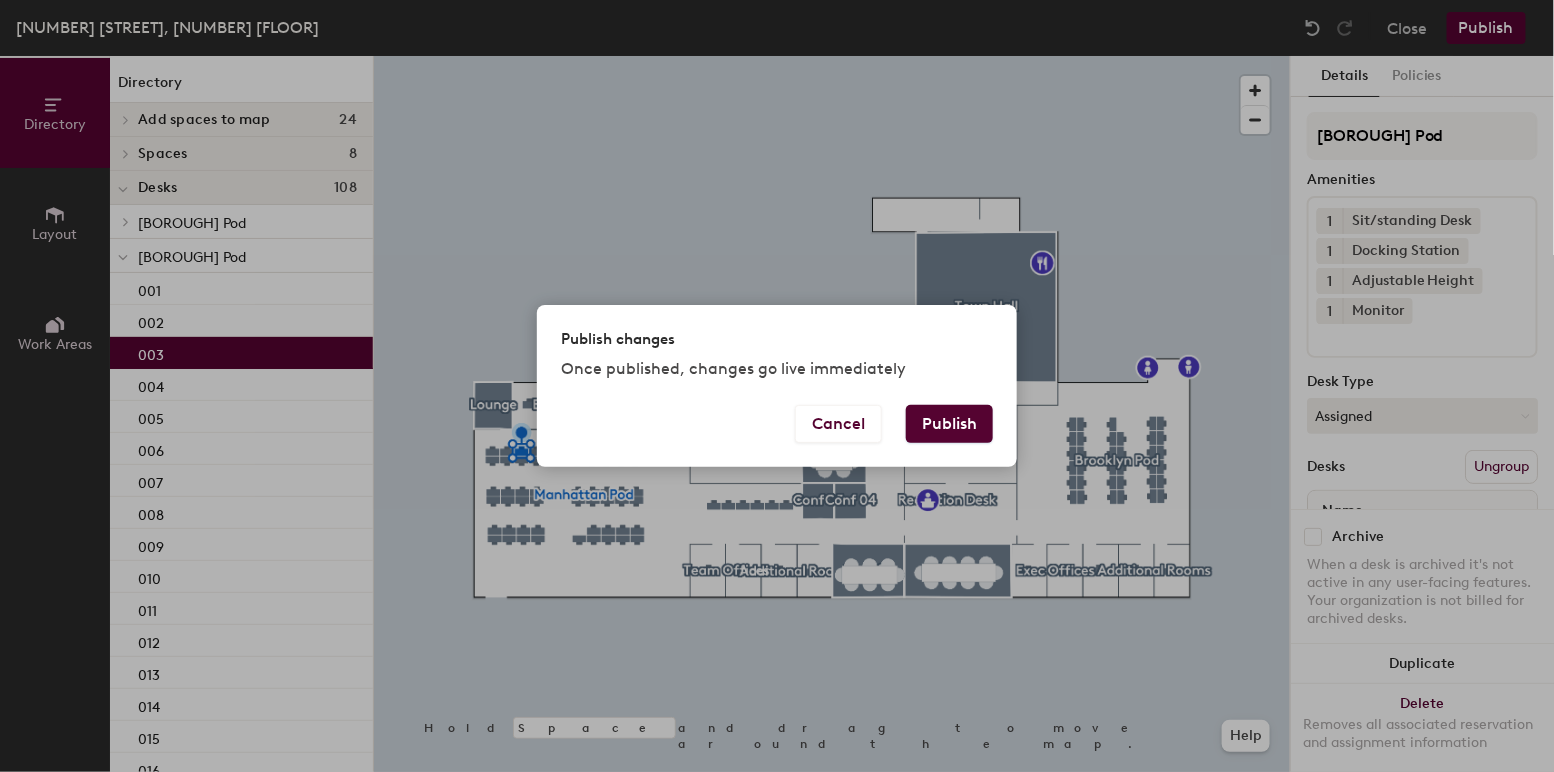 click on "Publish" at bounding box center [949, 424] 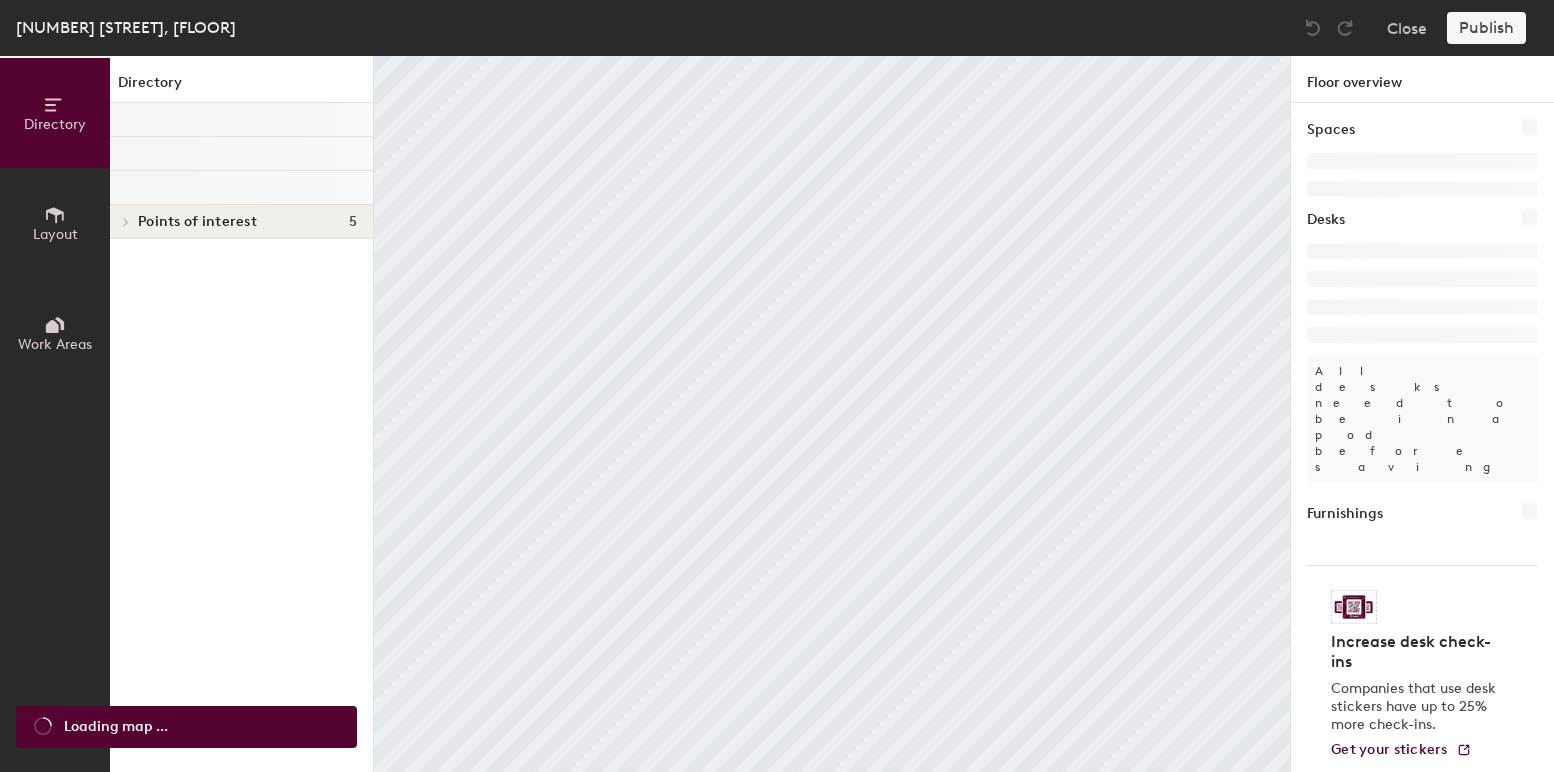 scroll, scrollTop: 0, scrollLeft: 0, axis: both 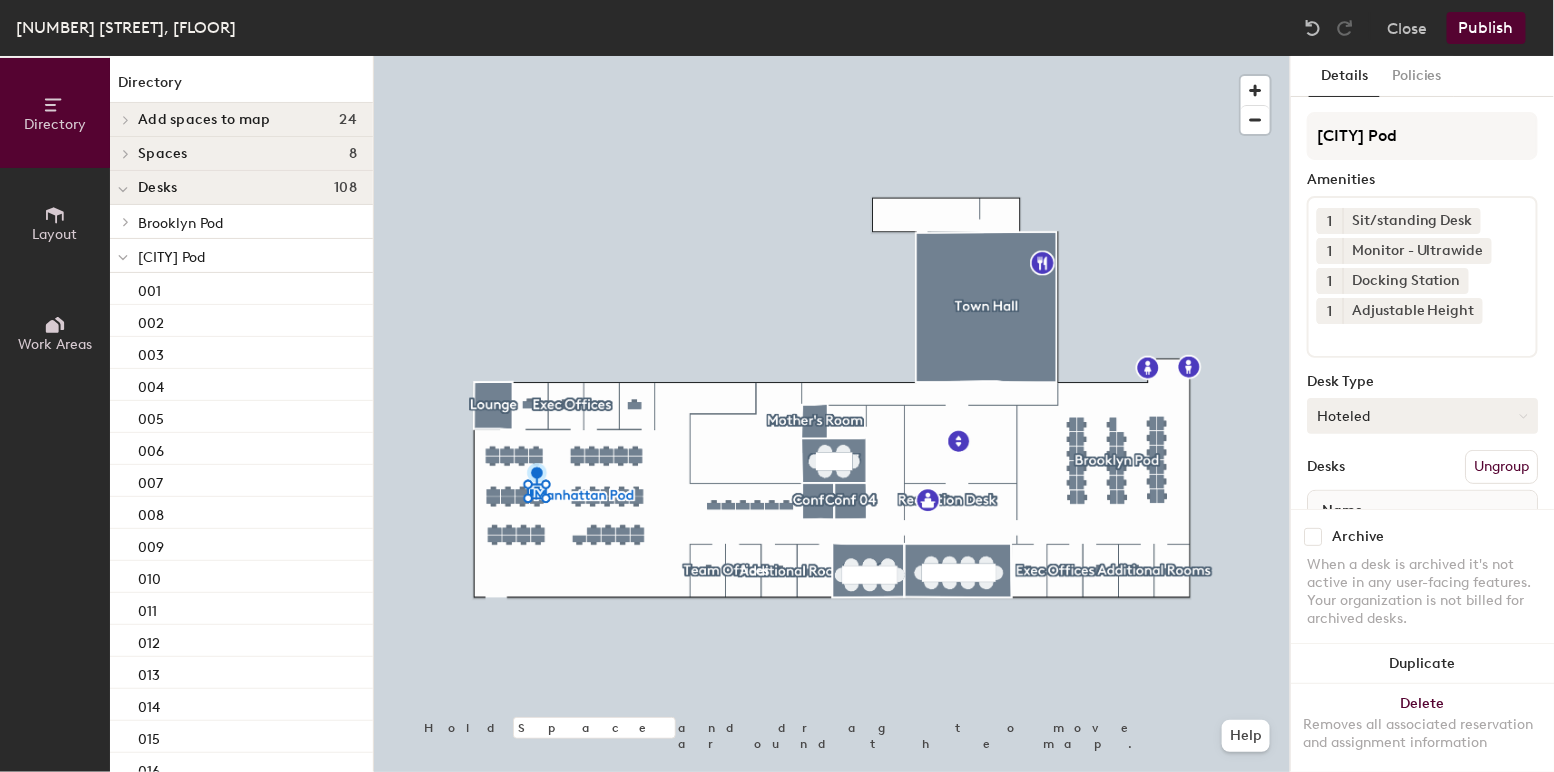 click on "Hoteled" 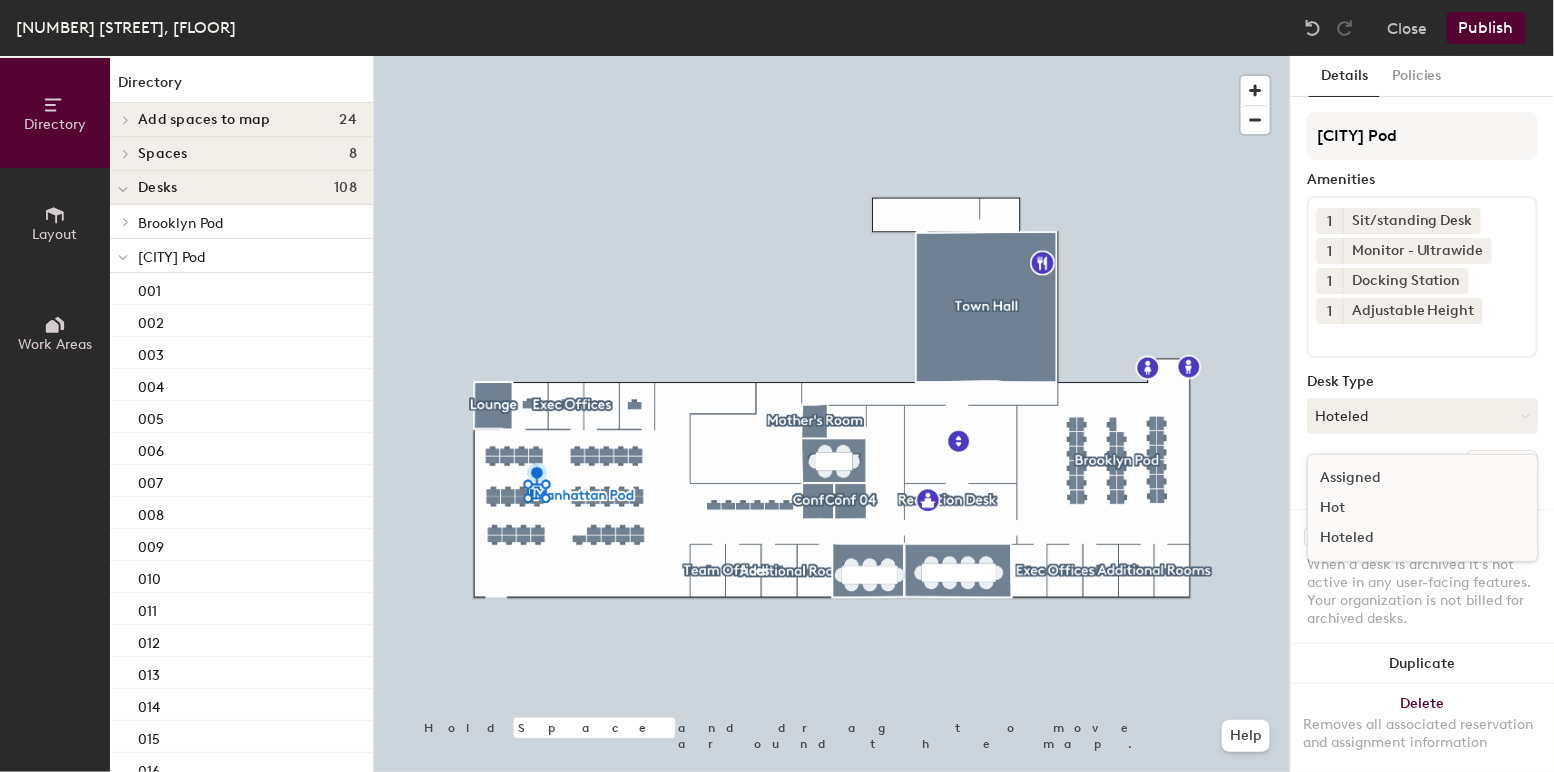 click on "Assigned" 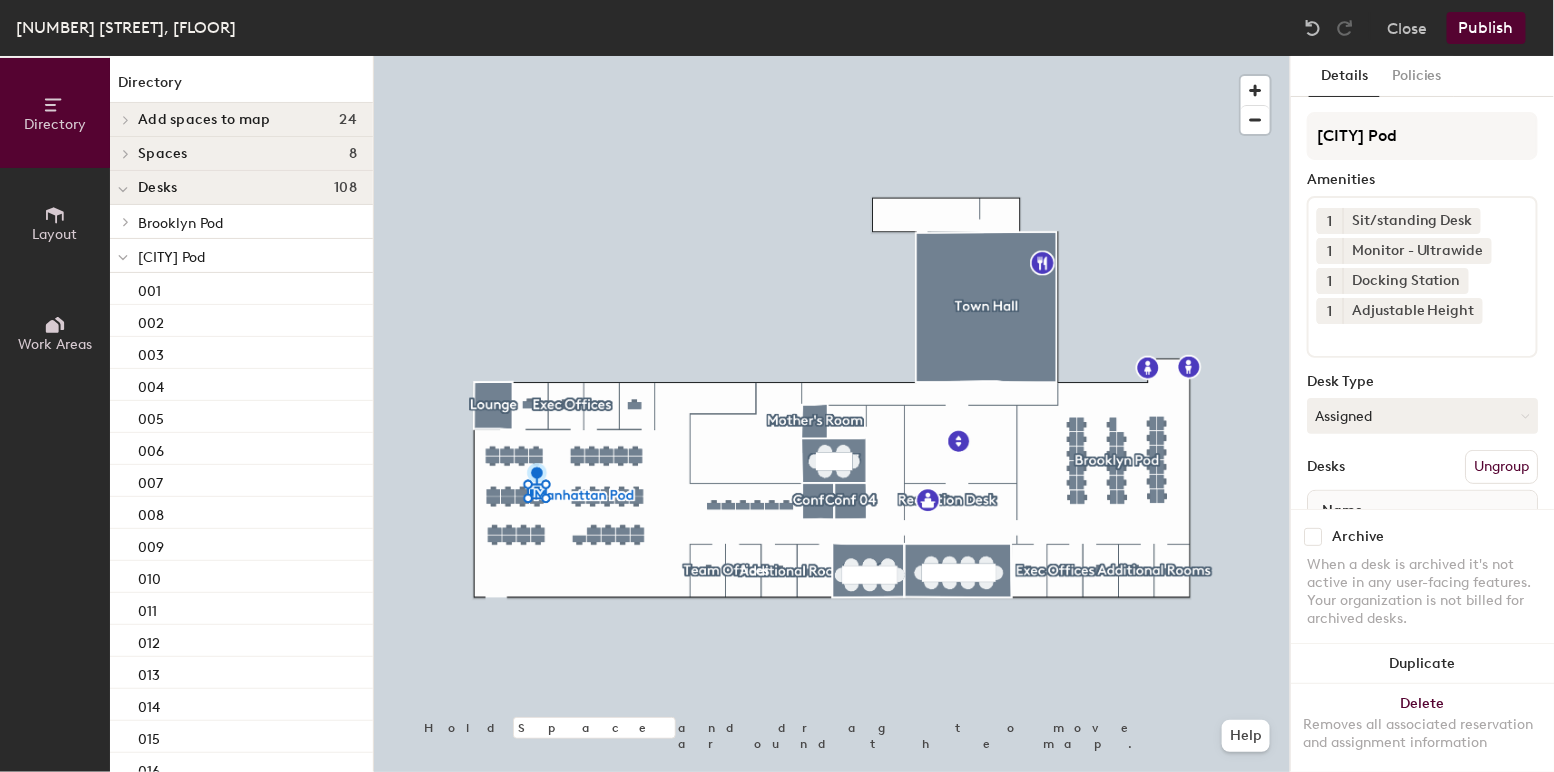 click on "Publish" 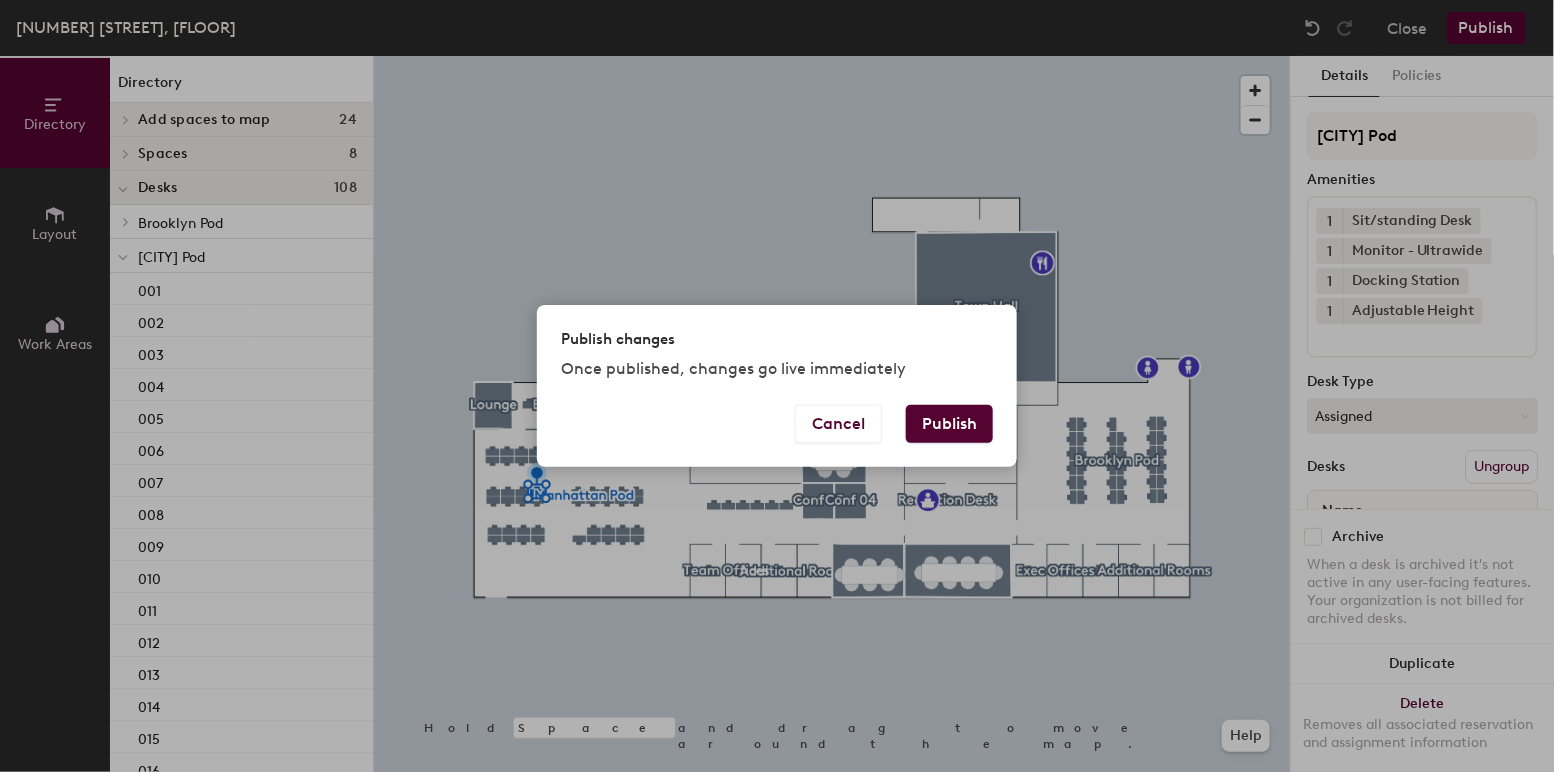 click on "Publish" at bounding box center [949, 424] 